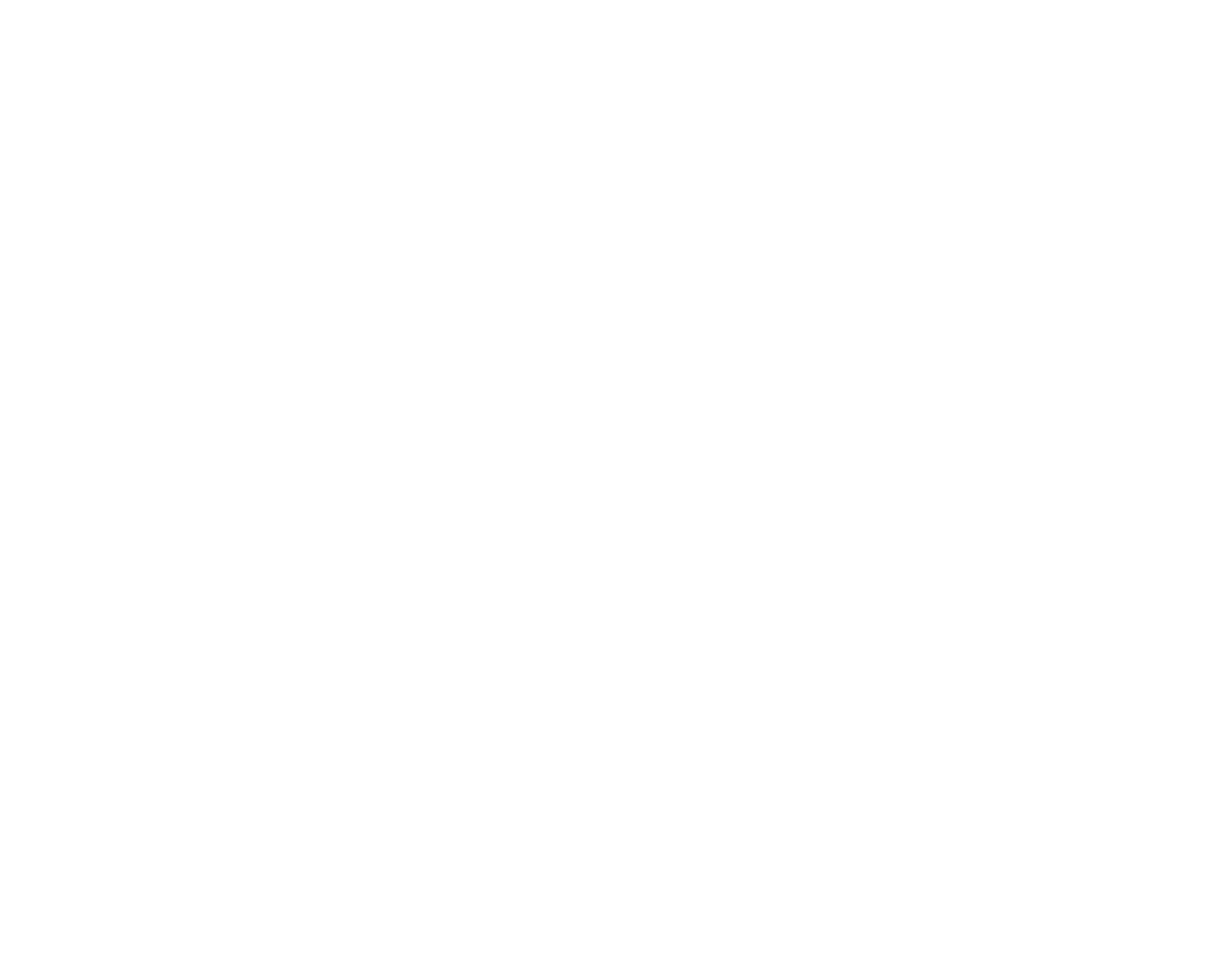 scroll, scrollTop: 0, scrollLeft: 0, axis: both 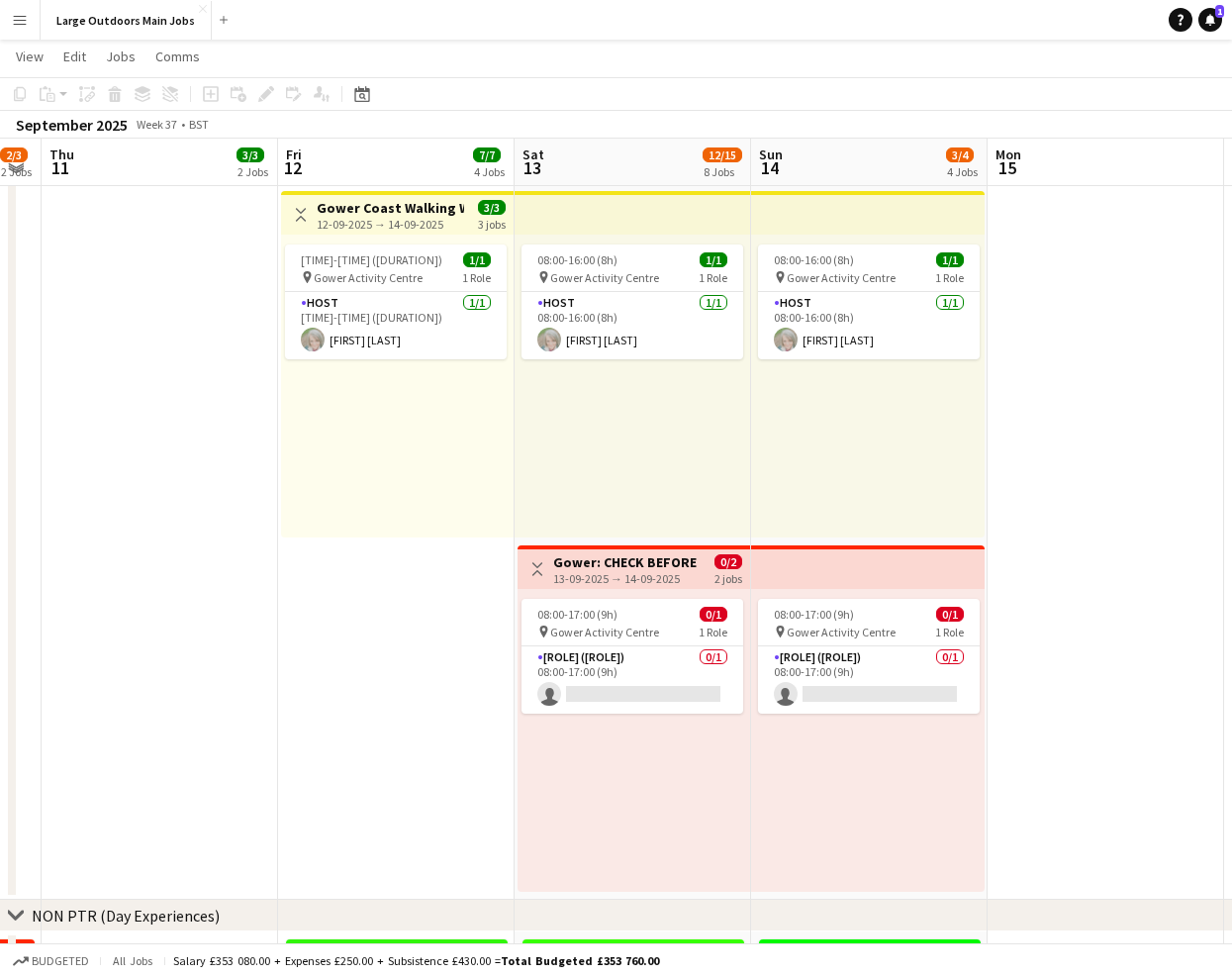 click on "13-09-2025 → 14-09-2025" at bounding box center (626, 578) 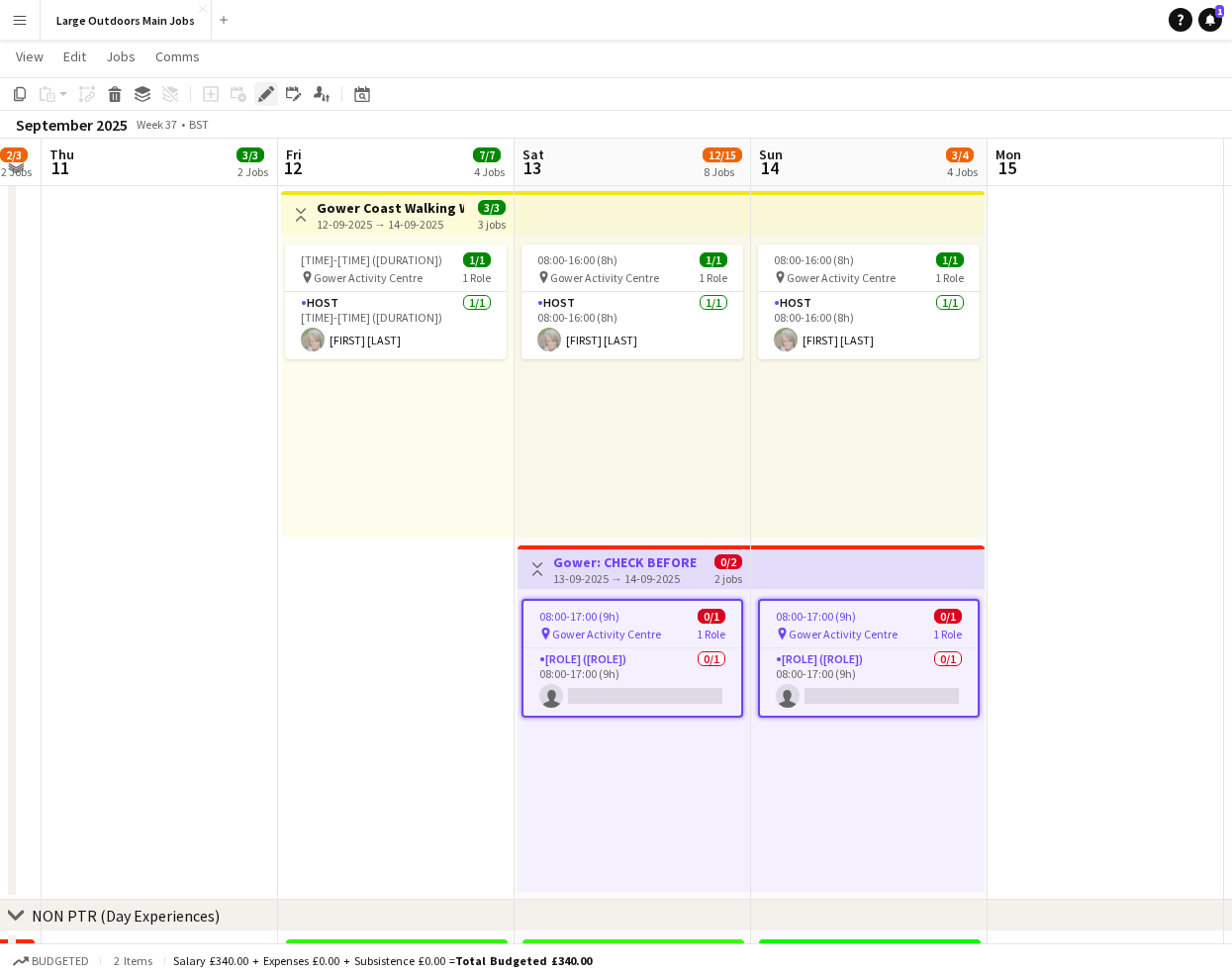 click on "Edit" 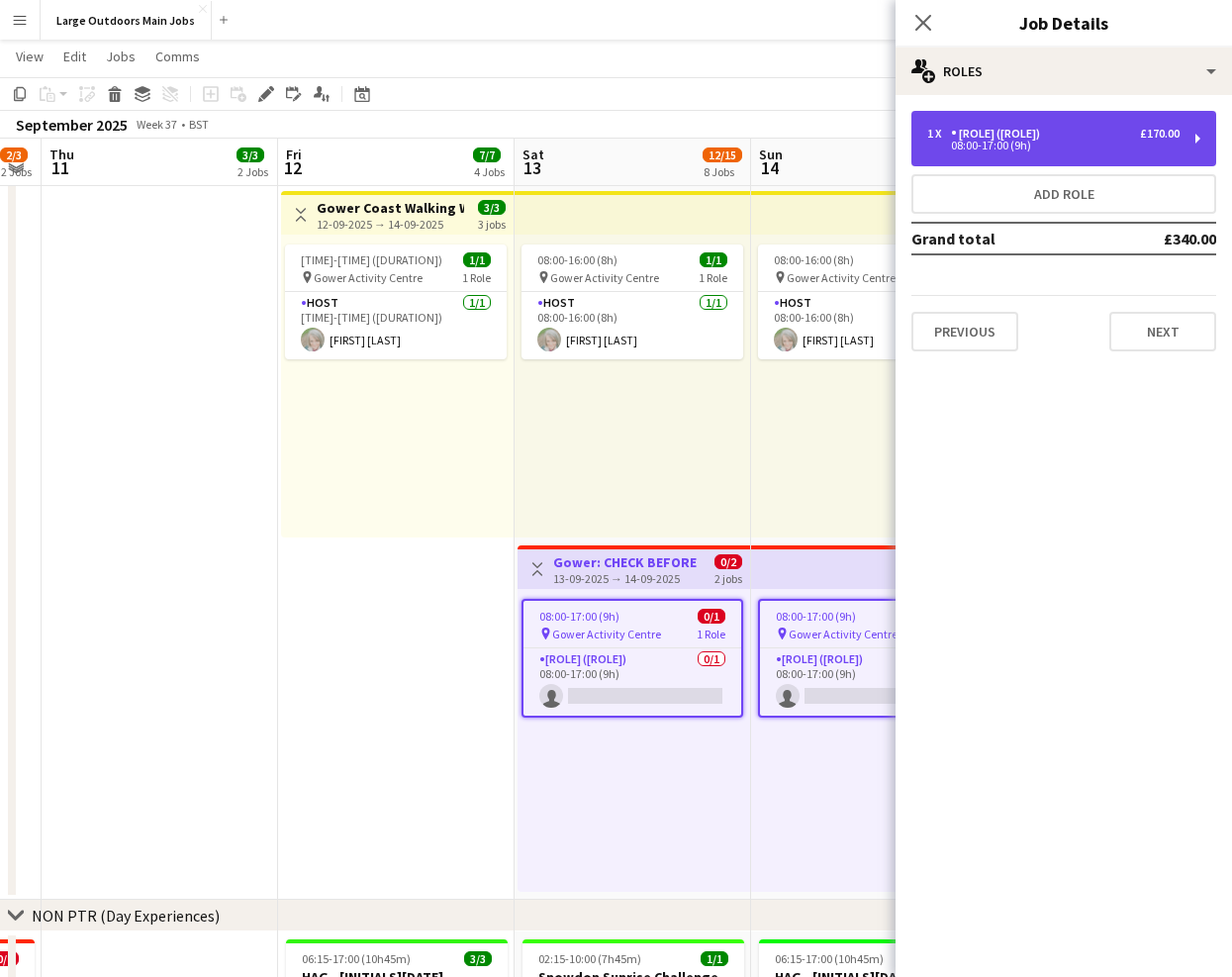 click on "[ROLE] ([ROLE])" at bounding box center [999, 134] 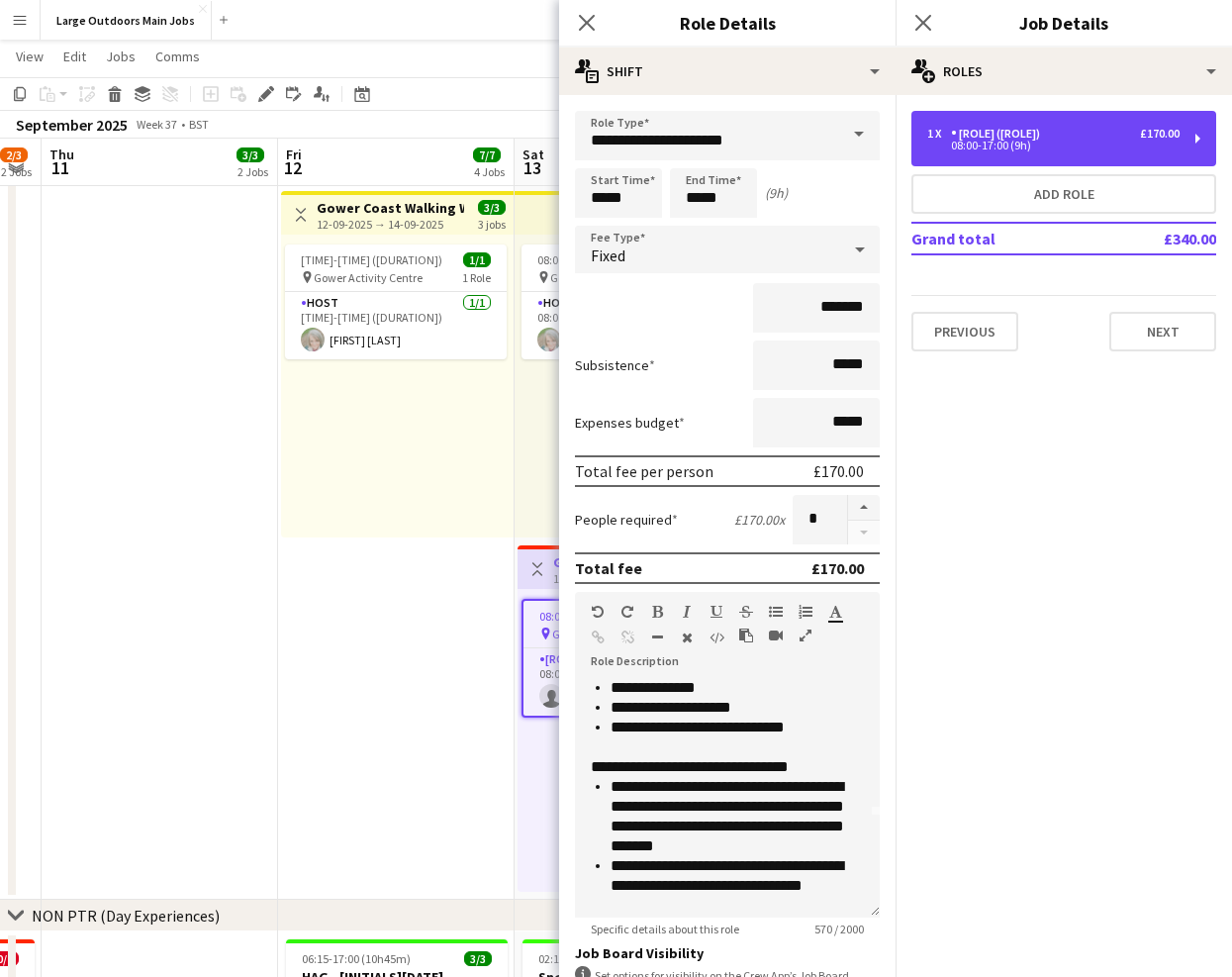 scroll, scrollTop: 98, scrollLeft: 0, axis: vertical 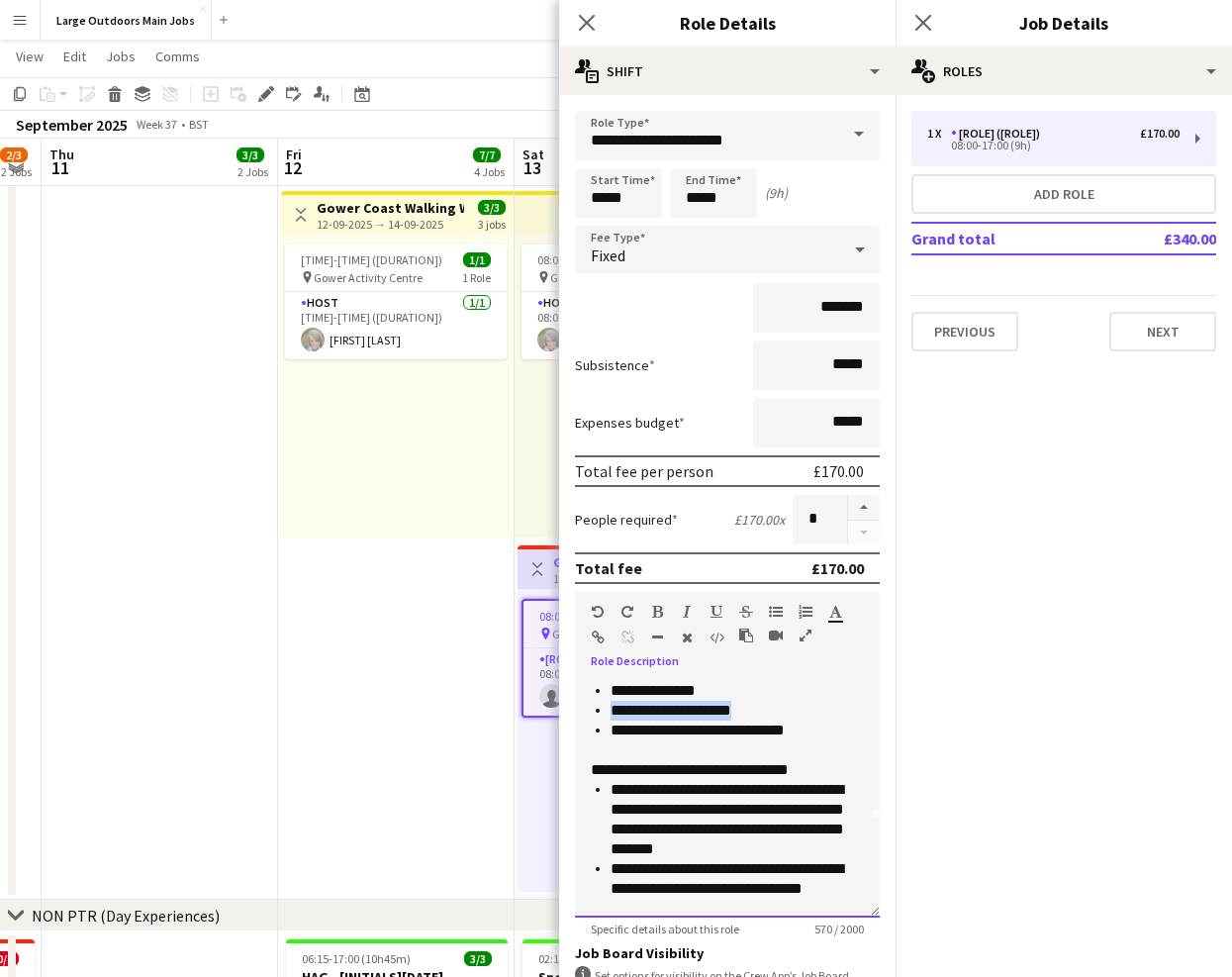 drag, startPoint x: 785, startPoint y: 723, endPoint x: 582, endPoint y: 737, distance: 203.48219 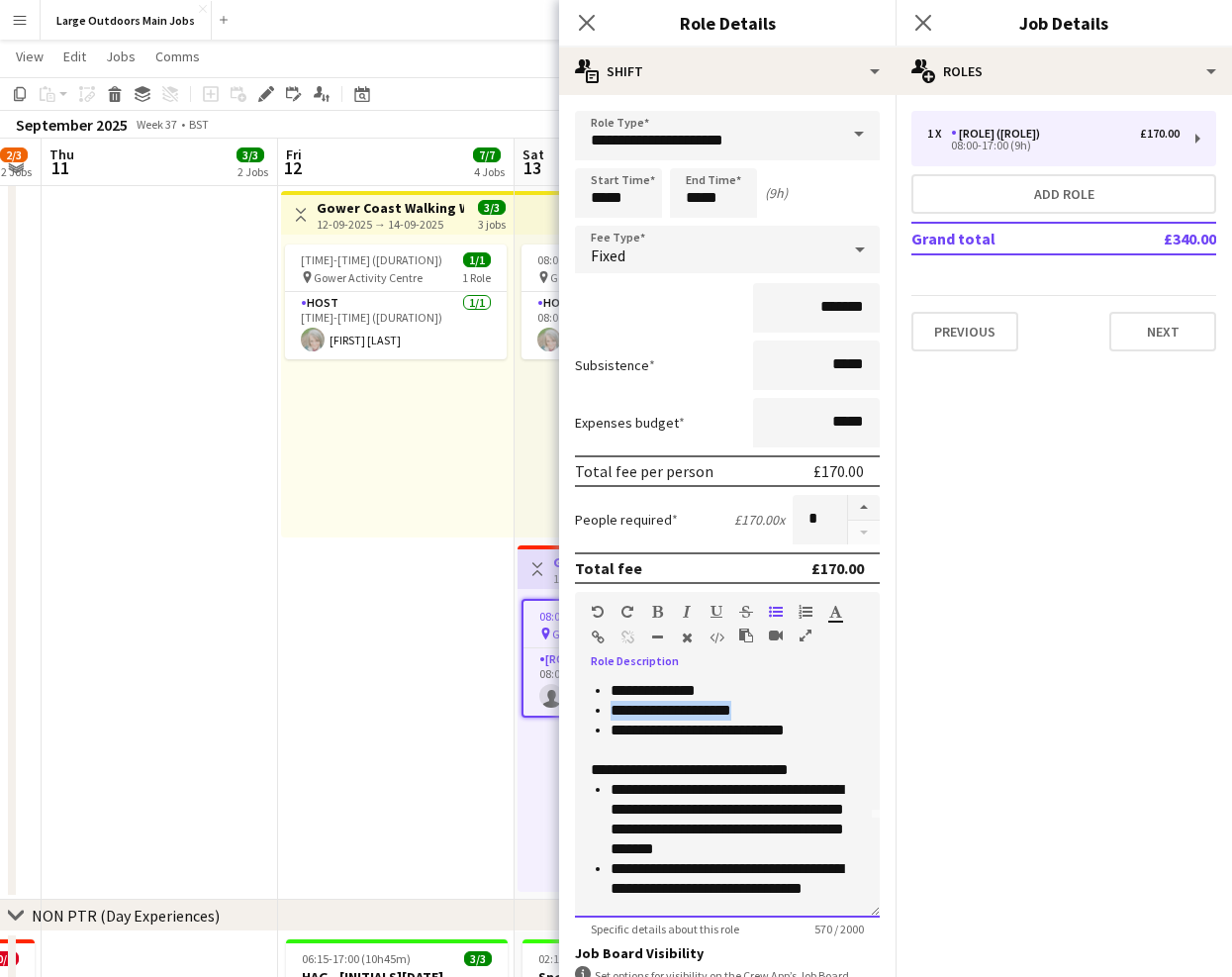 type 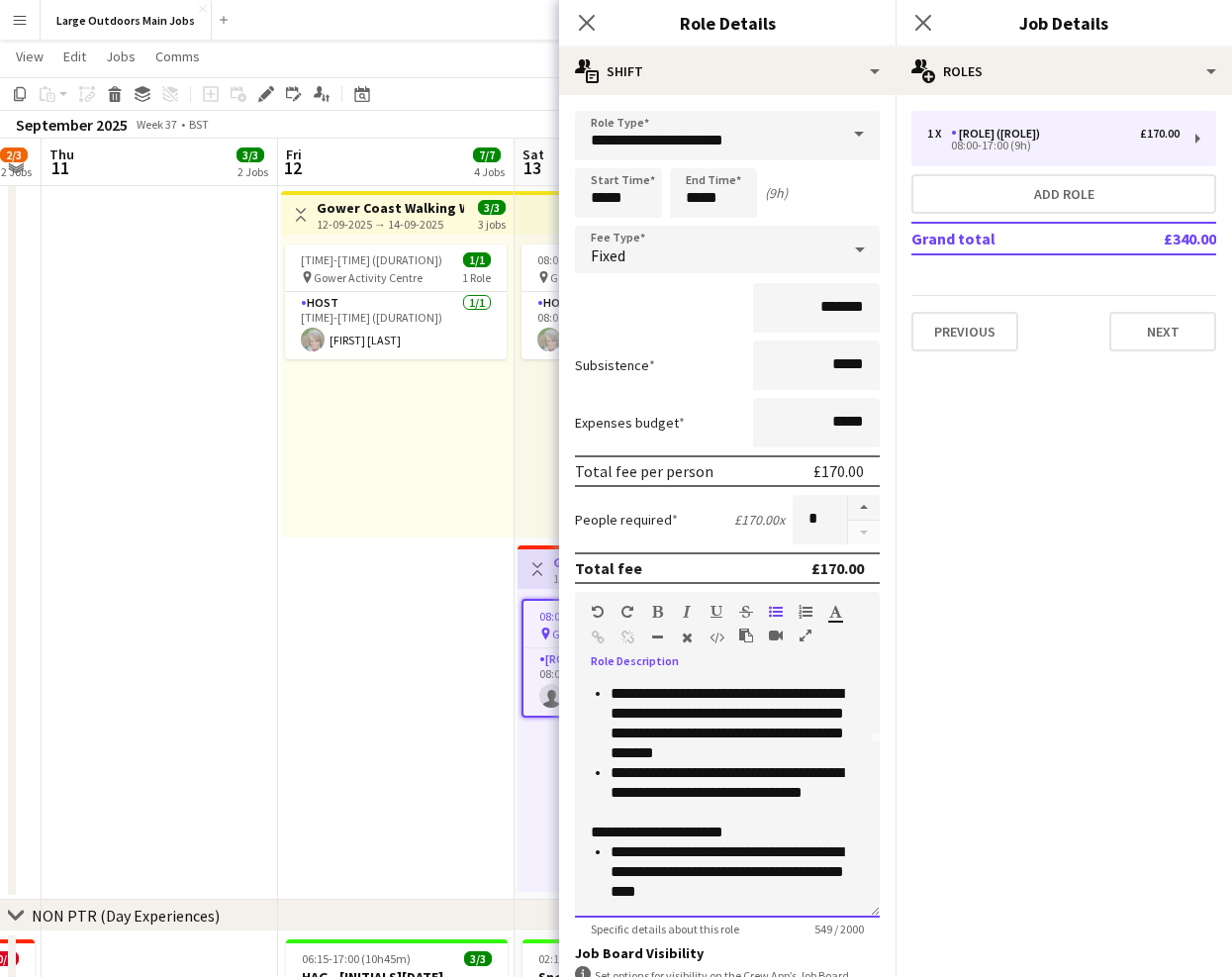scroll, scrollTop: 194, scrollLeft: 0, axis: vertical 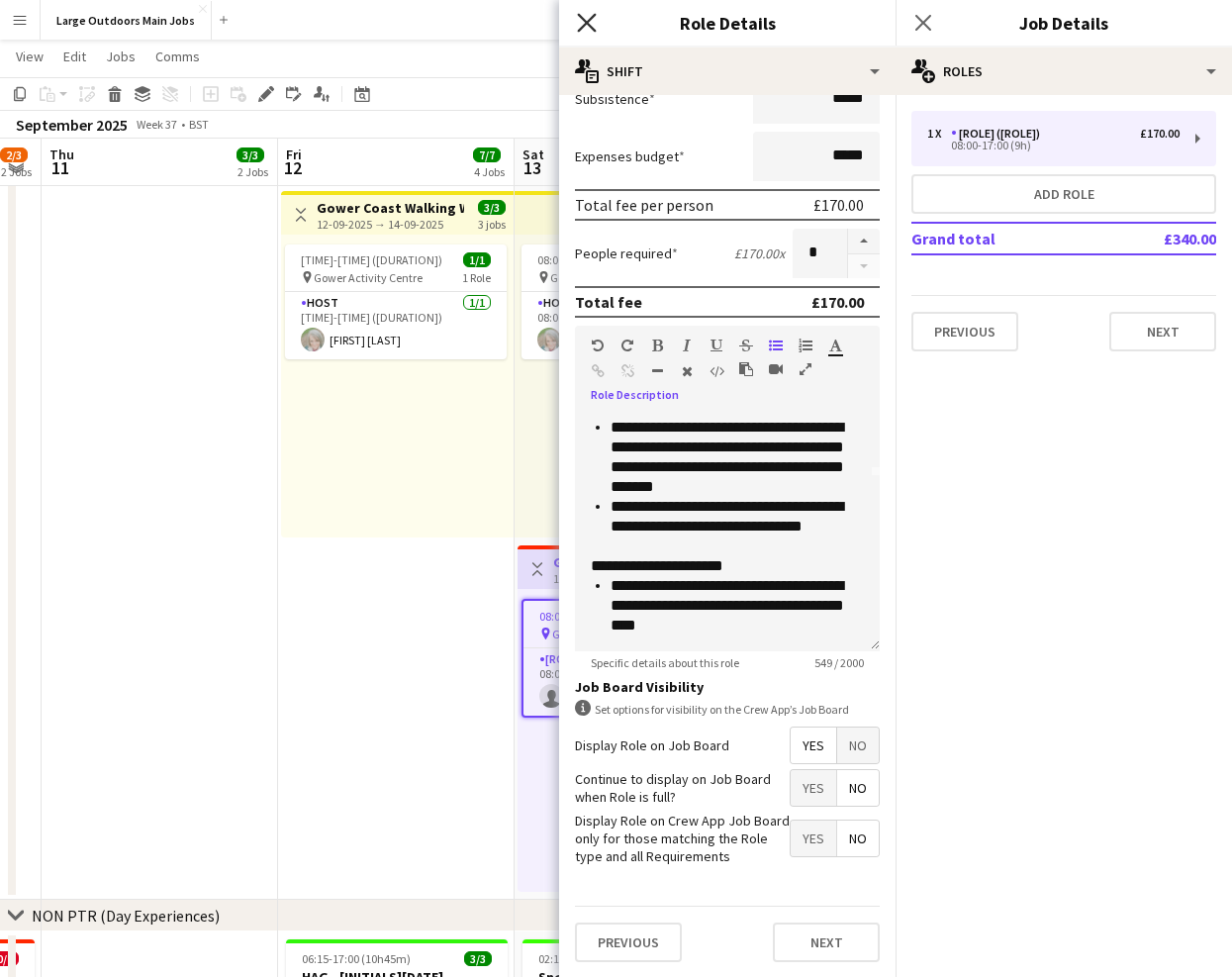 click on "Close pop-in" 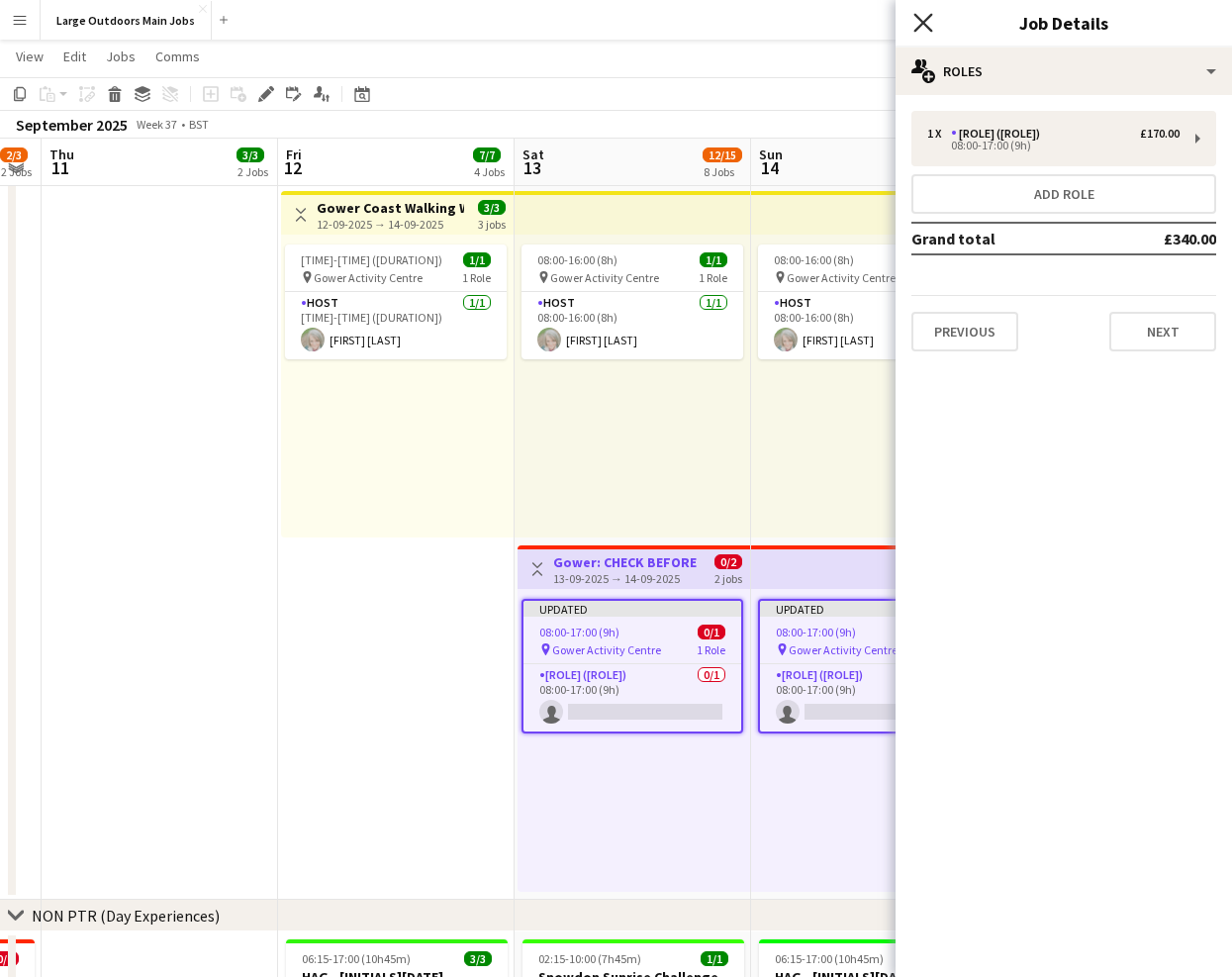 click on "Close pop-in" 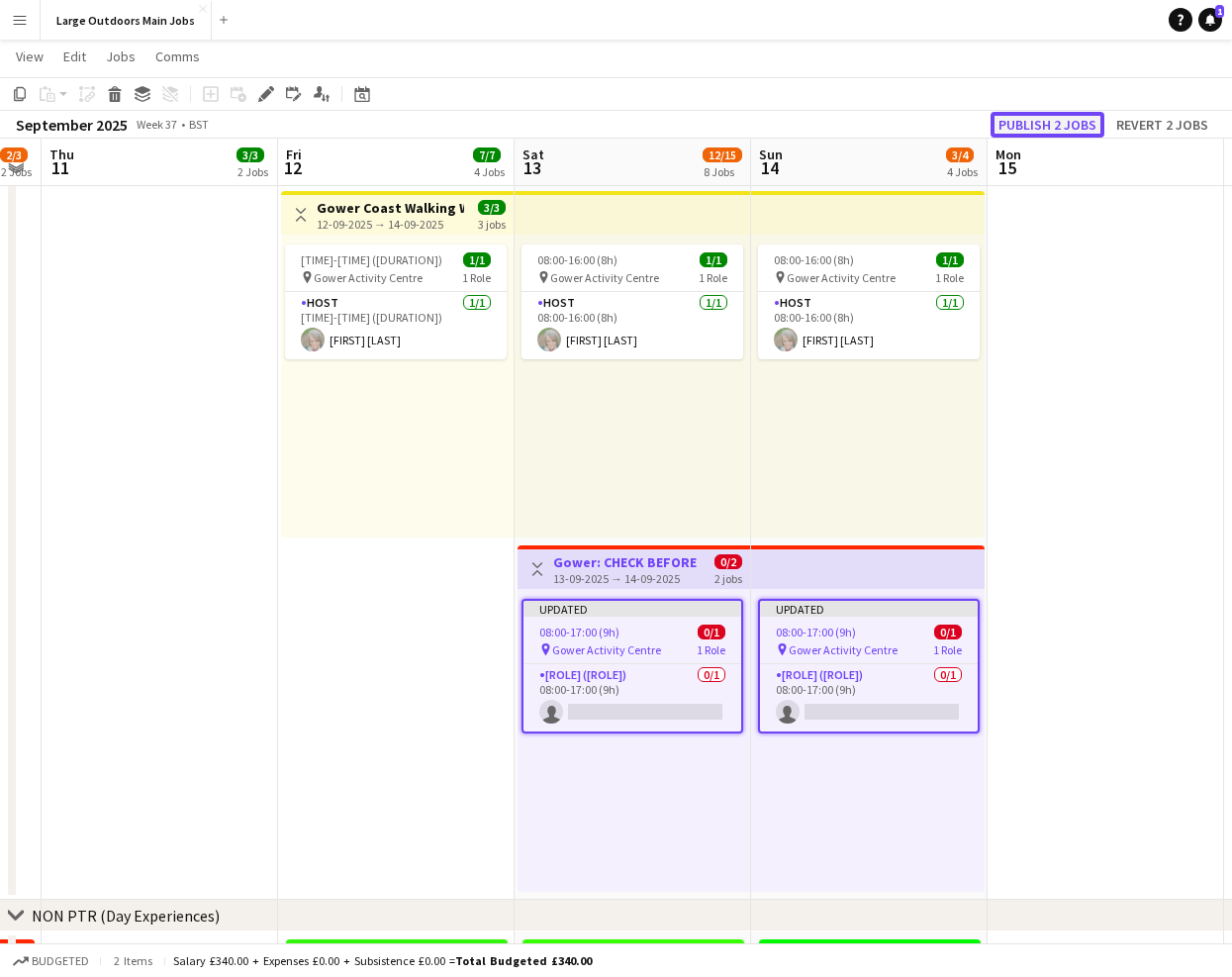 click on "Publish 2 jobs" 